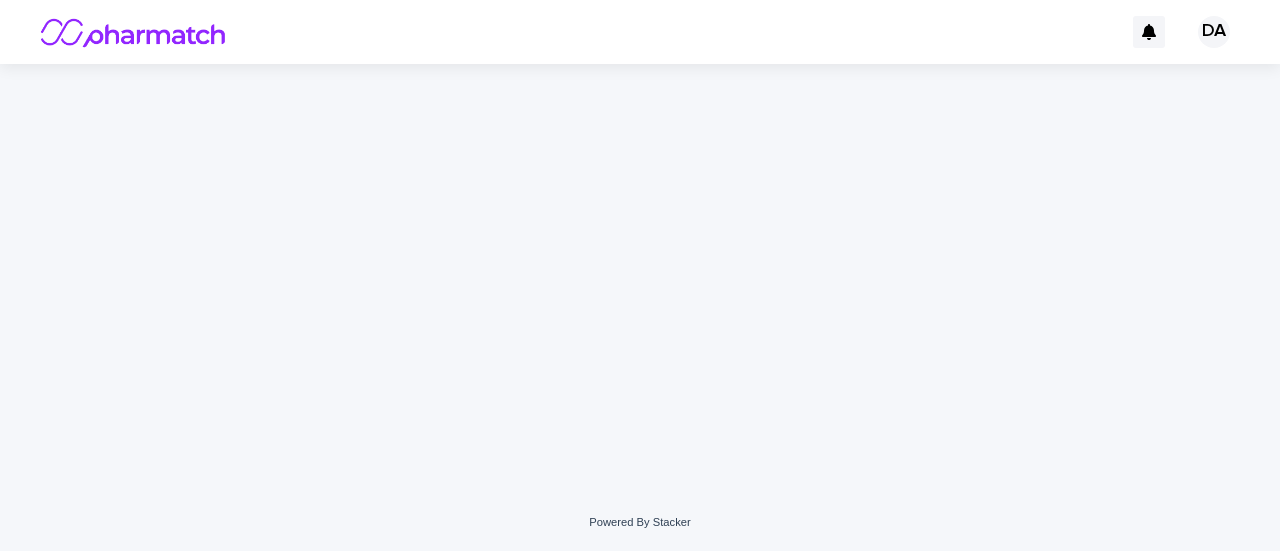 scroll, scrollTop: 0, scrollLeft: 0, axis: both 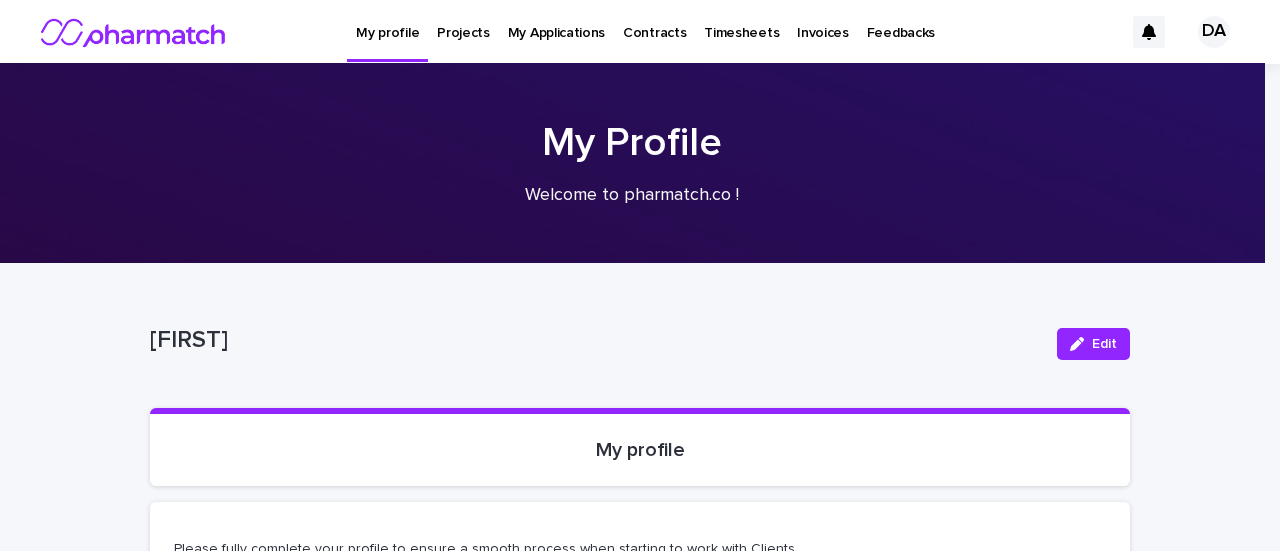 click on "My Applications" at bounding box center [556, 21] 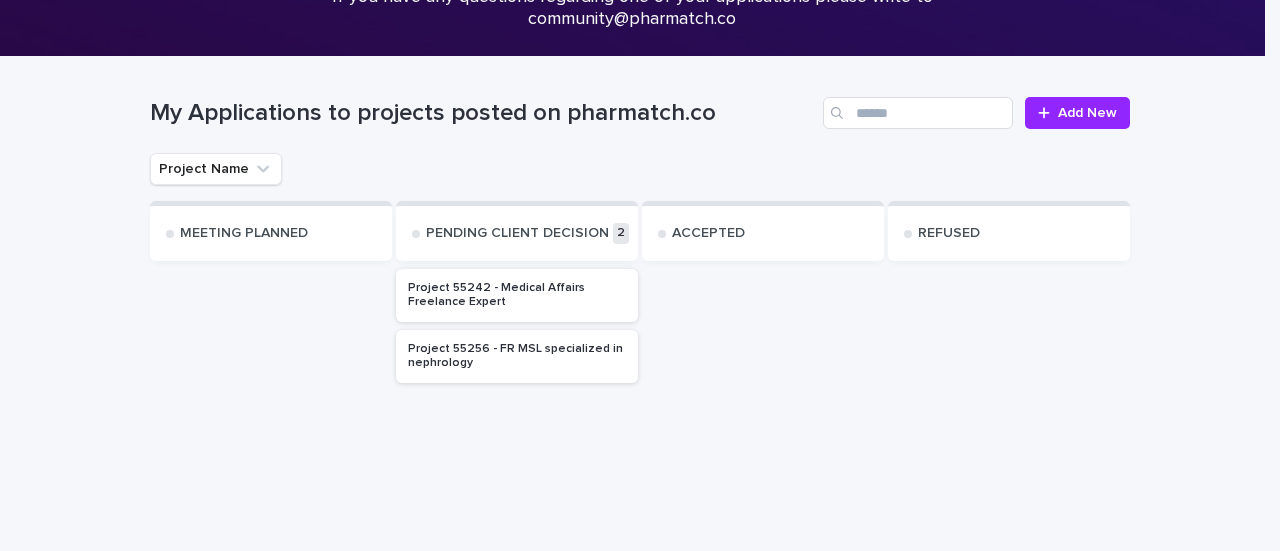 scroll, scrollTop: 202, scrollLeft: 0, axis: vertical 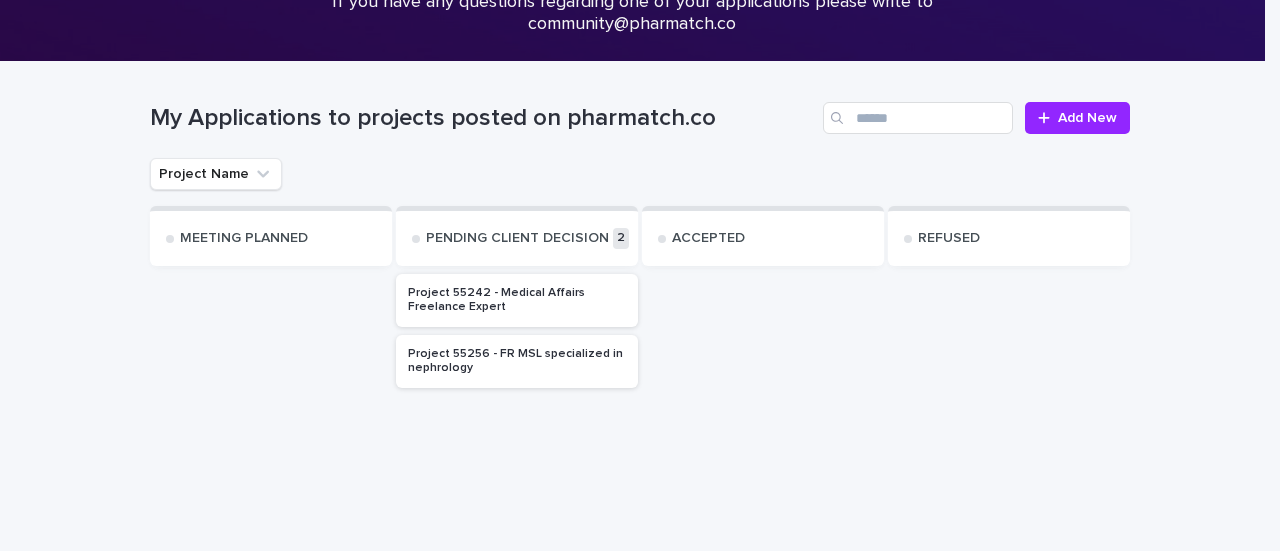 click on "Project 55256 - FR MSL specialized in nephrology" at bounding box center [517, 361] 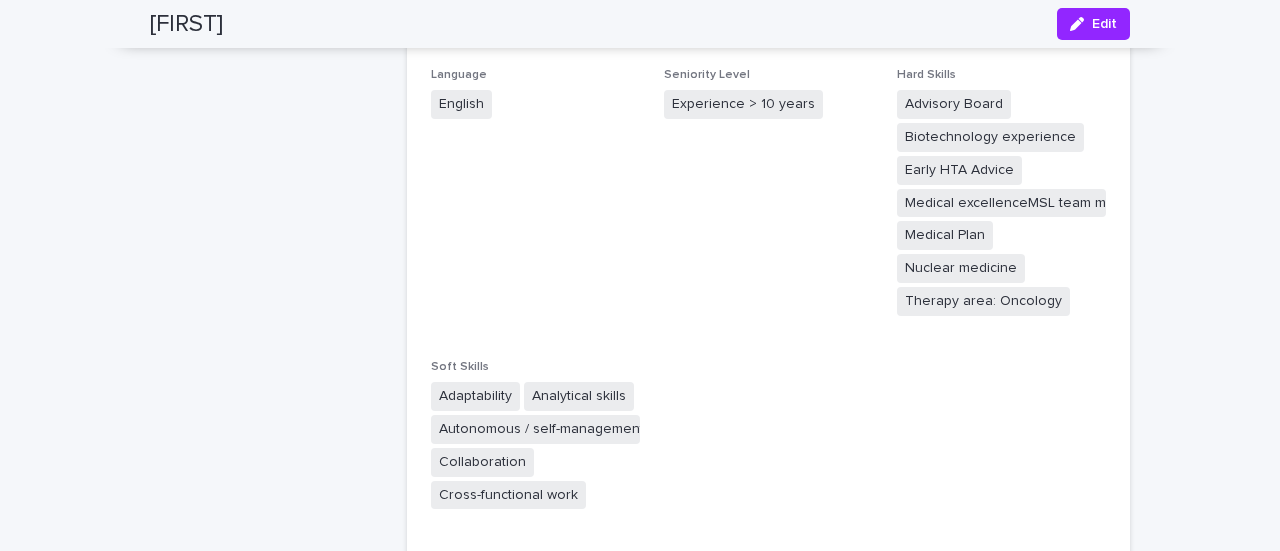 scroll, scrollTop: 442, scrollLeft: 0, axis: vertical 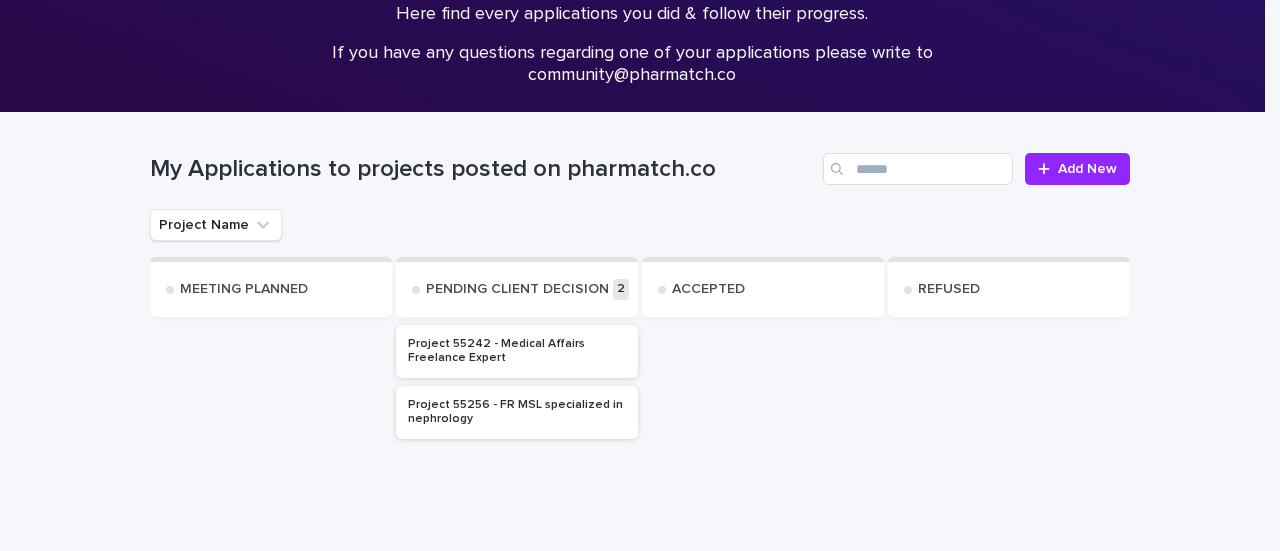 click on "Project 55242 - Medical Affairs Freelance Expert" at bounding box center (517, 351) 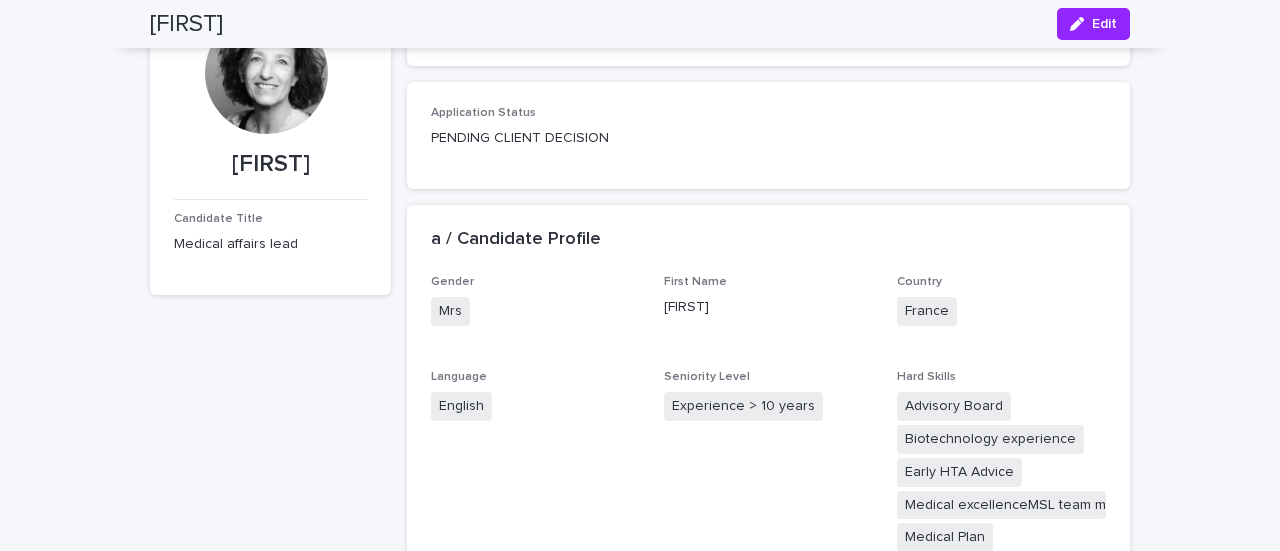 scroll, scrollTop: 0, scrollLeft: 0, axis: both 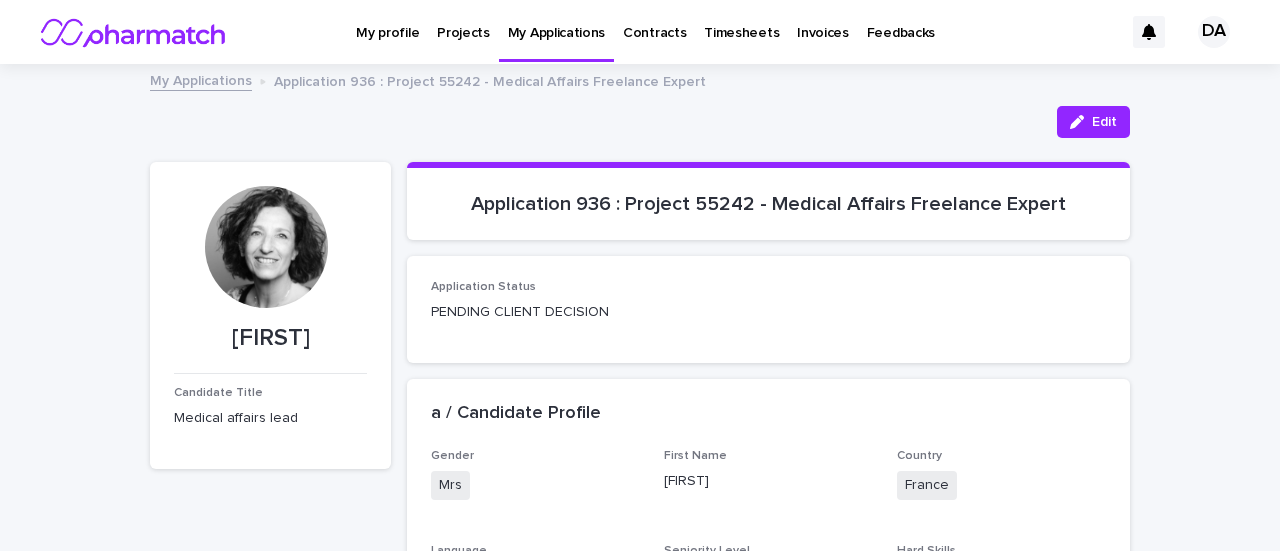 click on "Projects" at bounding box center [463, 21] 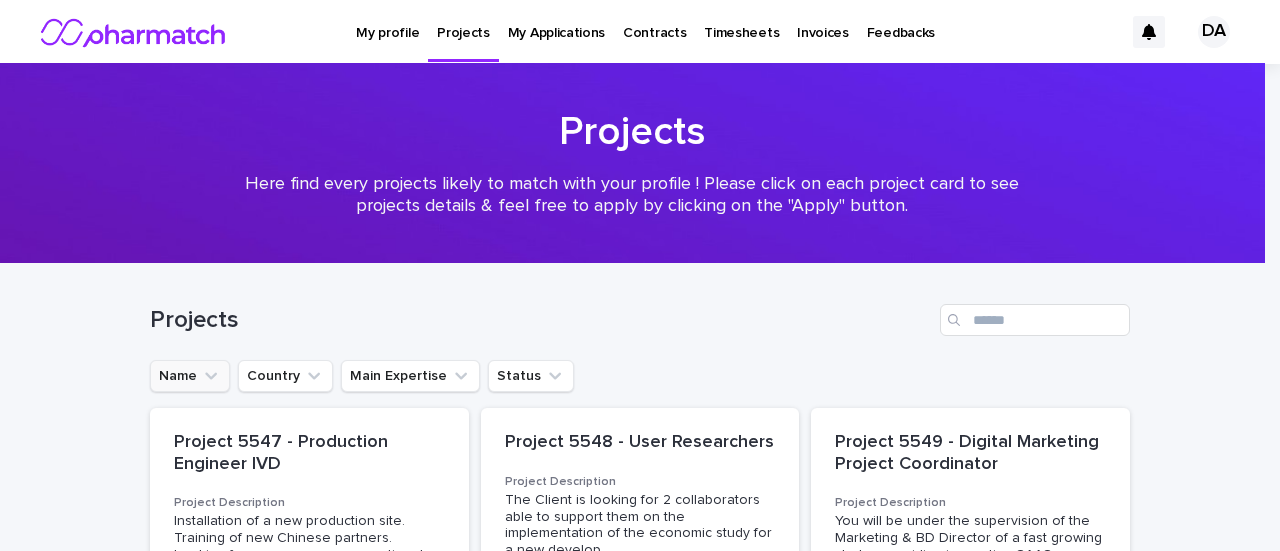 click on "Name" at bounding box center (190, 376) 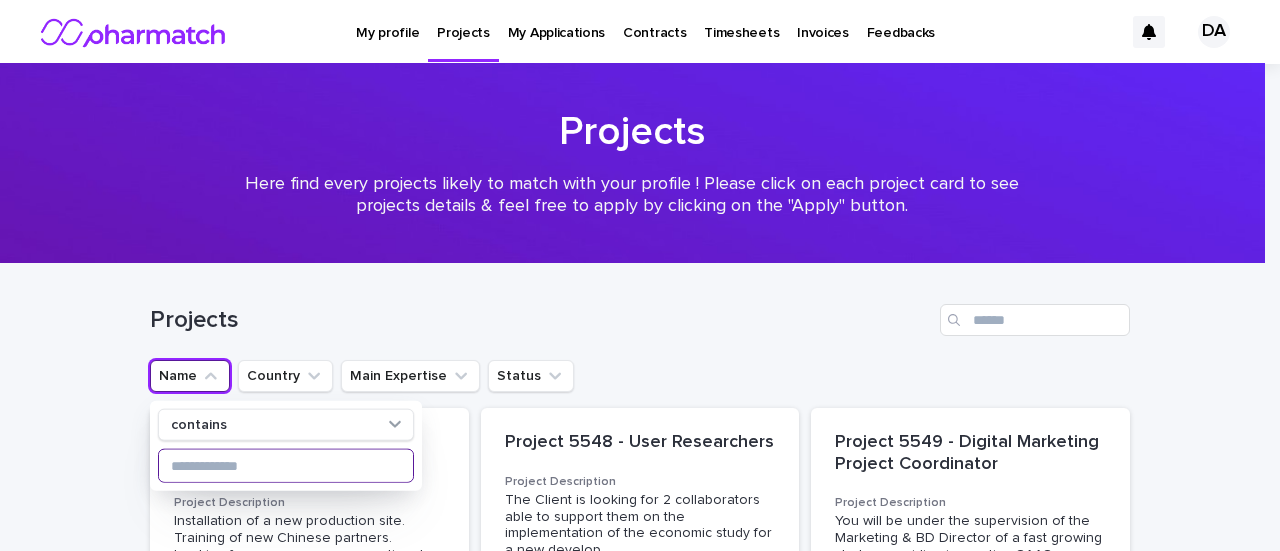 click at bounding box center [286, 466] 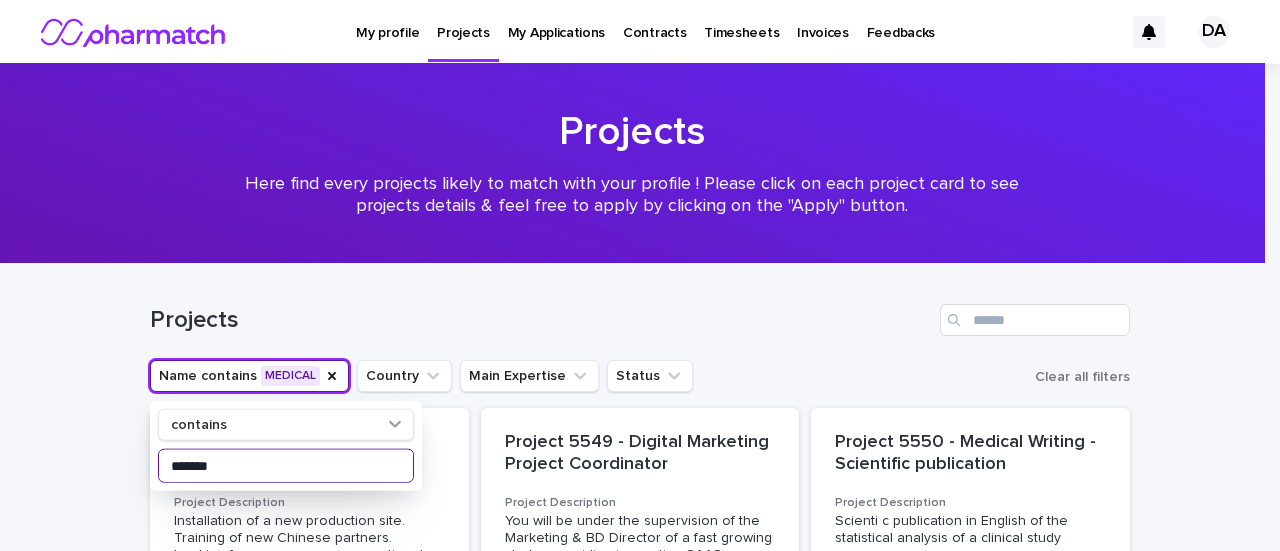 type on "*******" 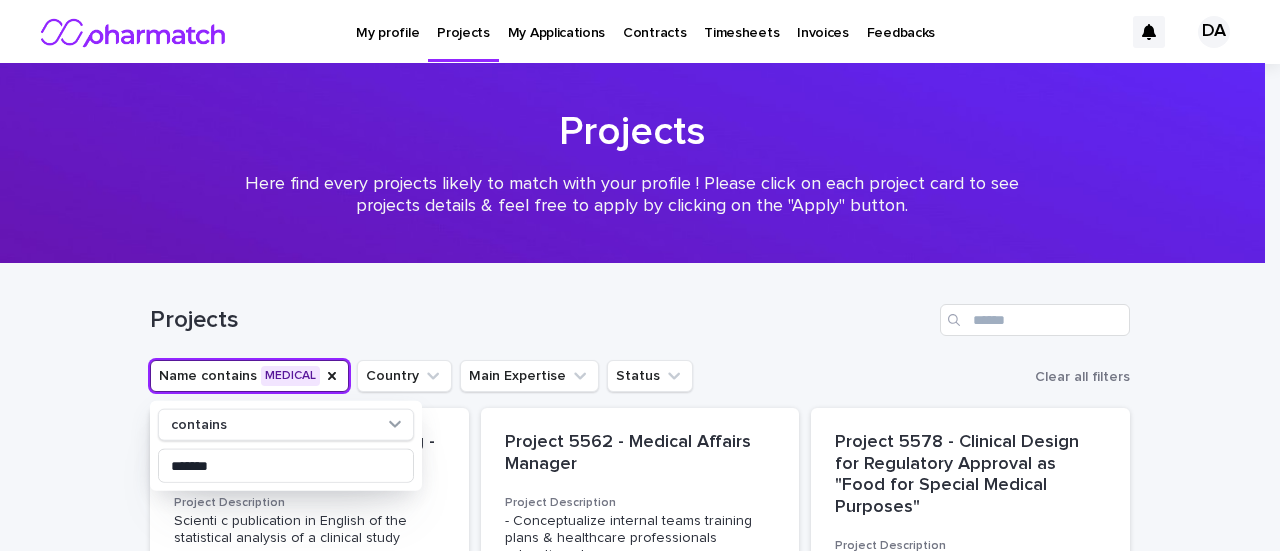 click on "Projects" at bounding box center [541, 320] 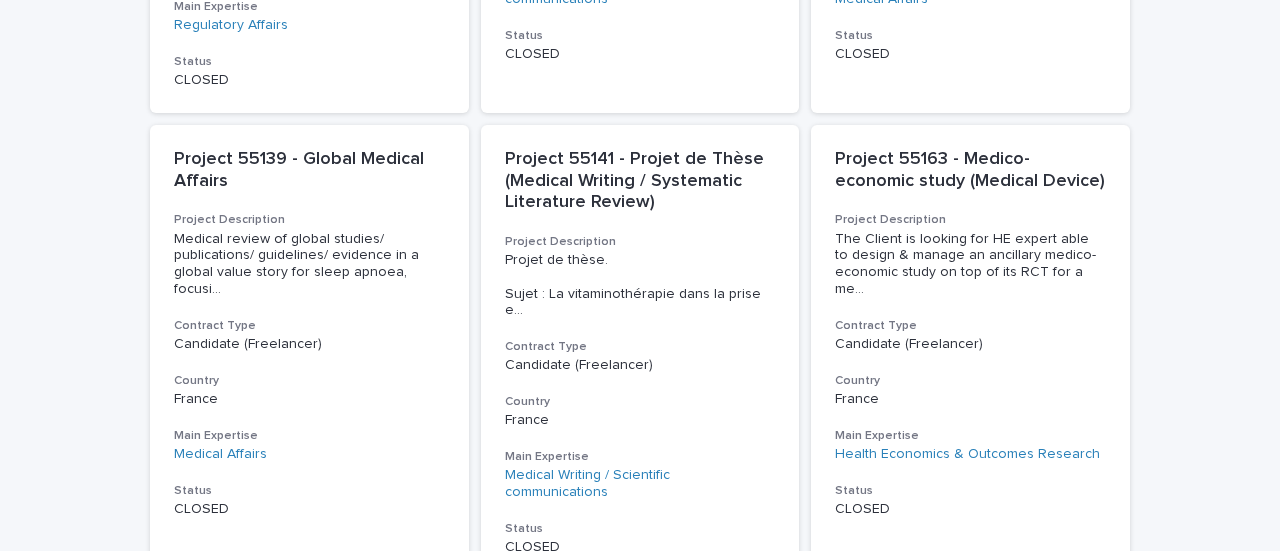scroll, scrollTop: 1807, scrollLeft: 0, axis: vertical 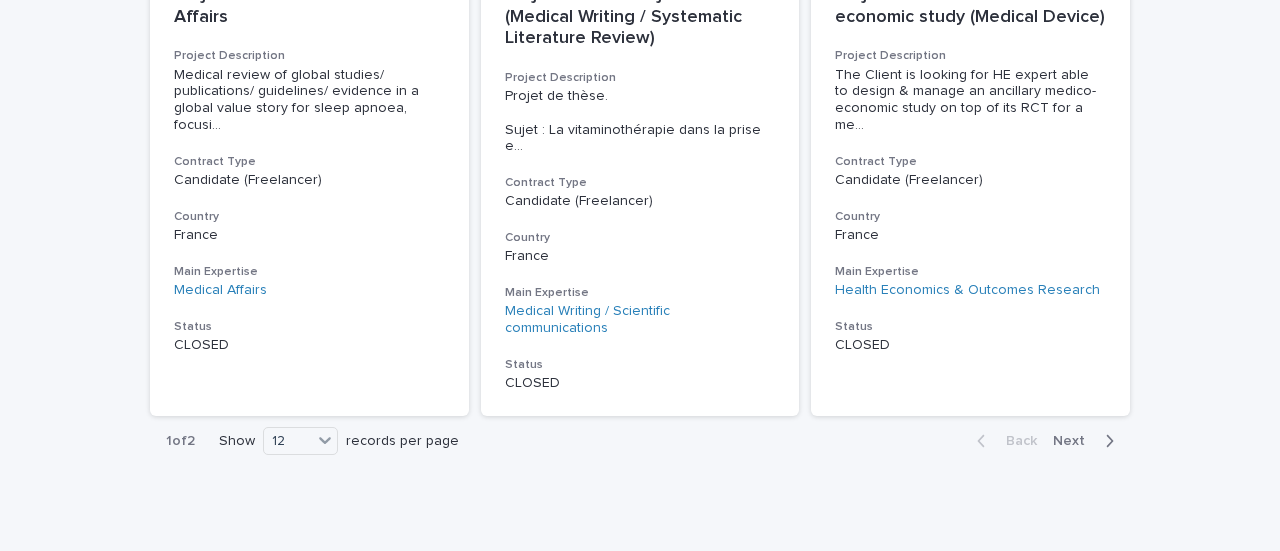 click on "Next" at bounding box center [1075, 441] 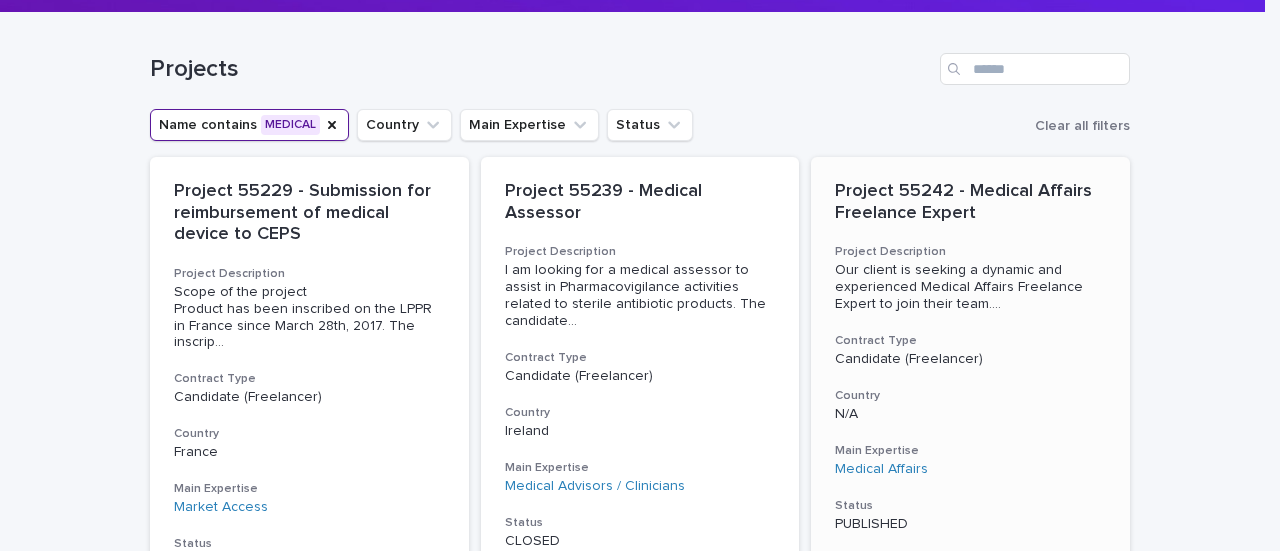 scroll, scrollTop: 250, scrollLeft: 0, axis: vertical 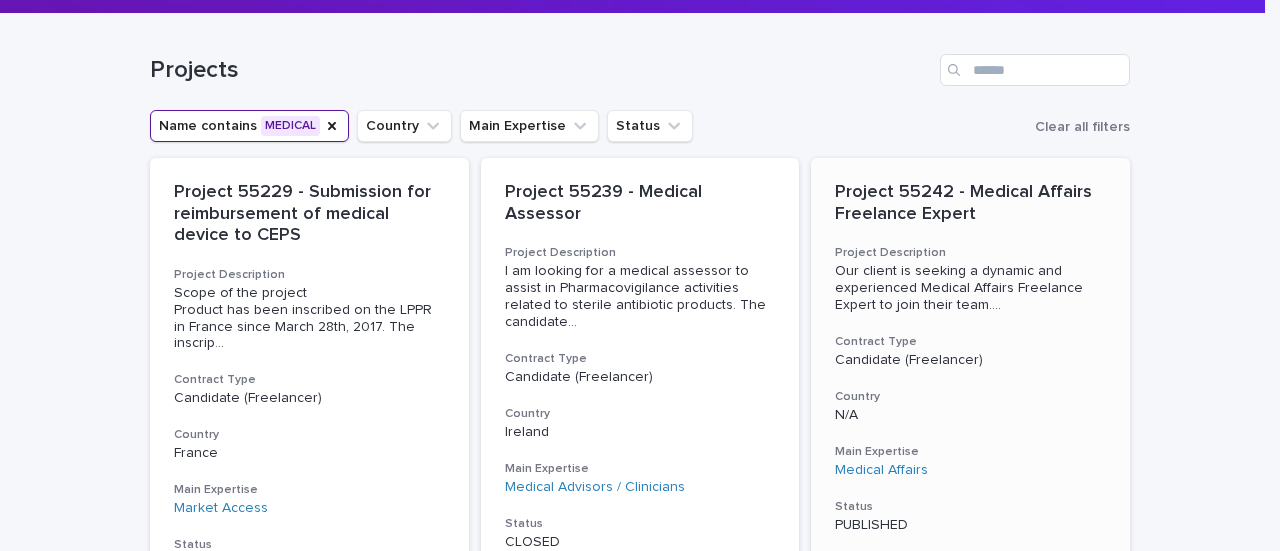 click on "Project 55242 - Medical Affairs Freelance Expert" at bounding box center (970, 203) 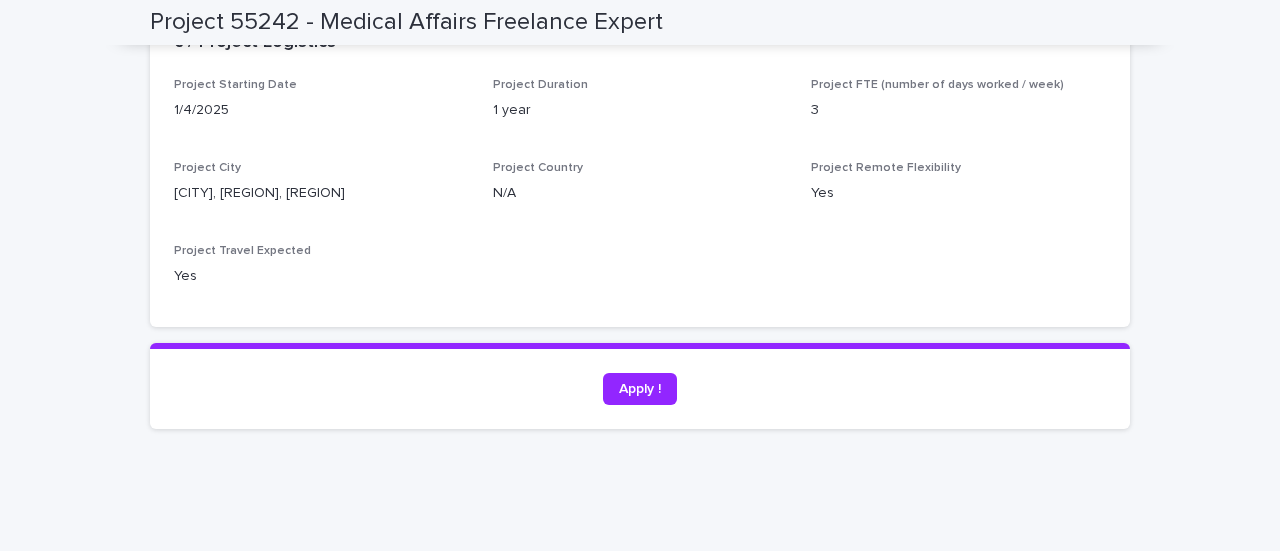 scroll, scrollTop: 1970, scrollLeft: 0, axis: vertical 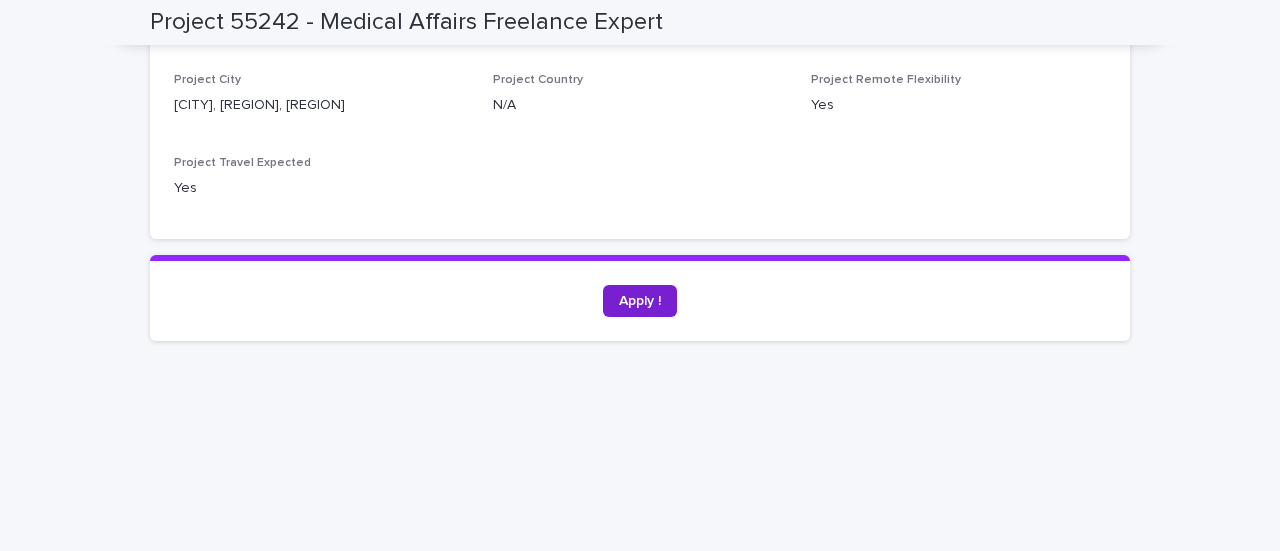 click on "Apply !" at bounding box center (640, 301) 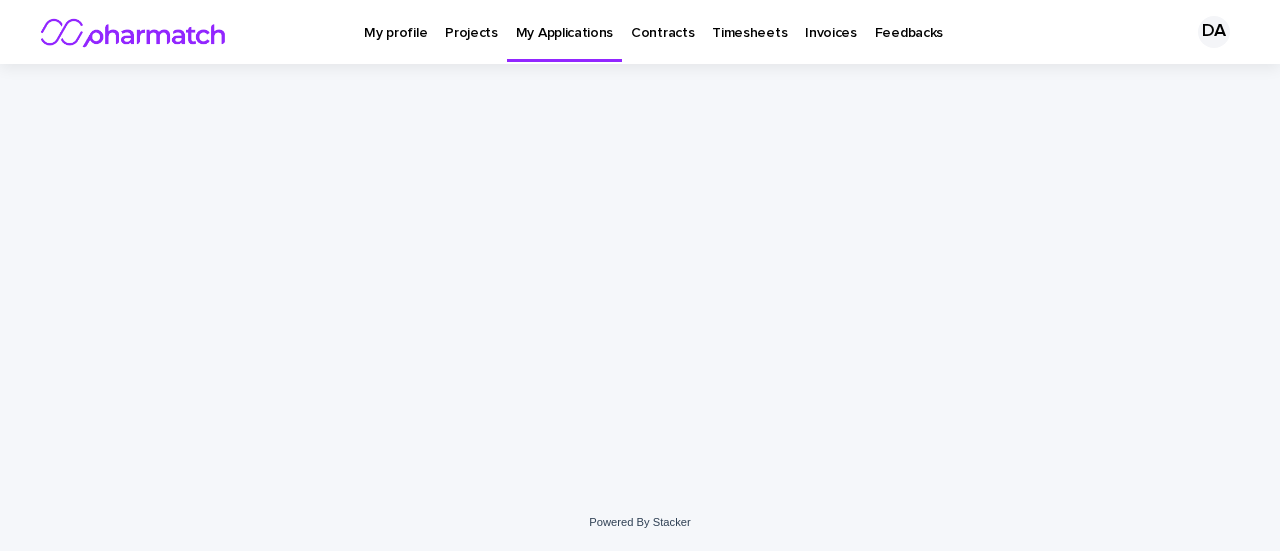 scroll, scrollTop: 0, scrollLeft: 0, axis: both 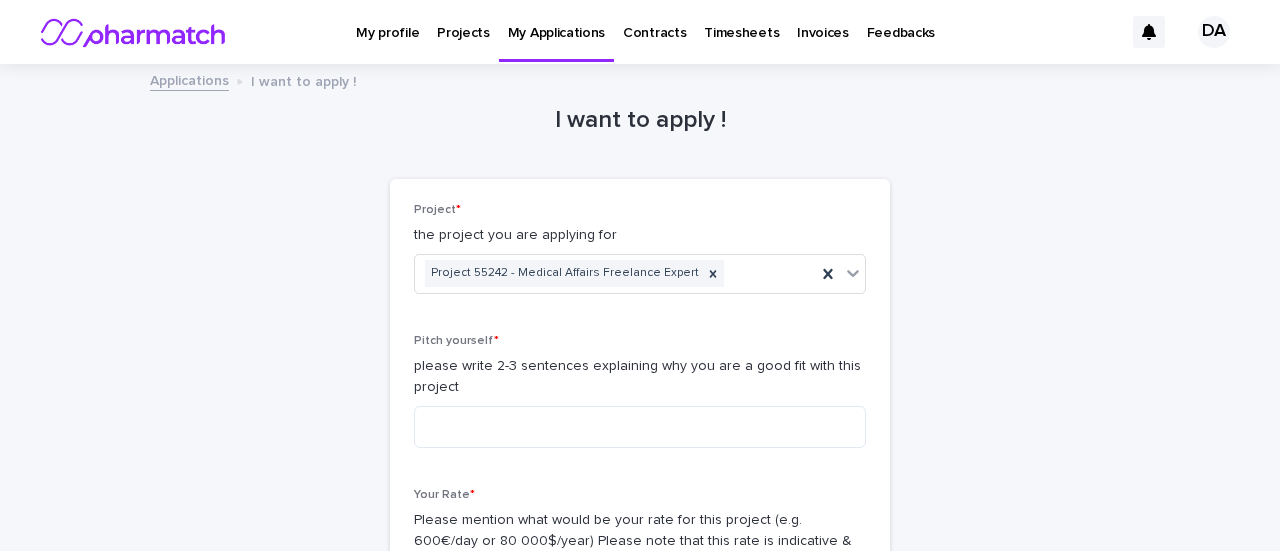 click on "My Applications" at bounding box center [556, 21] 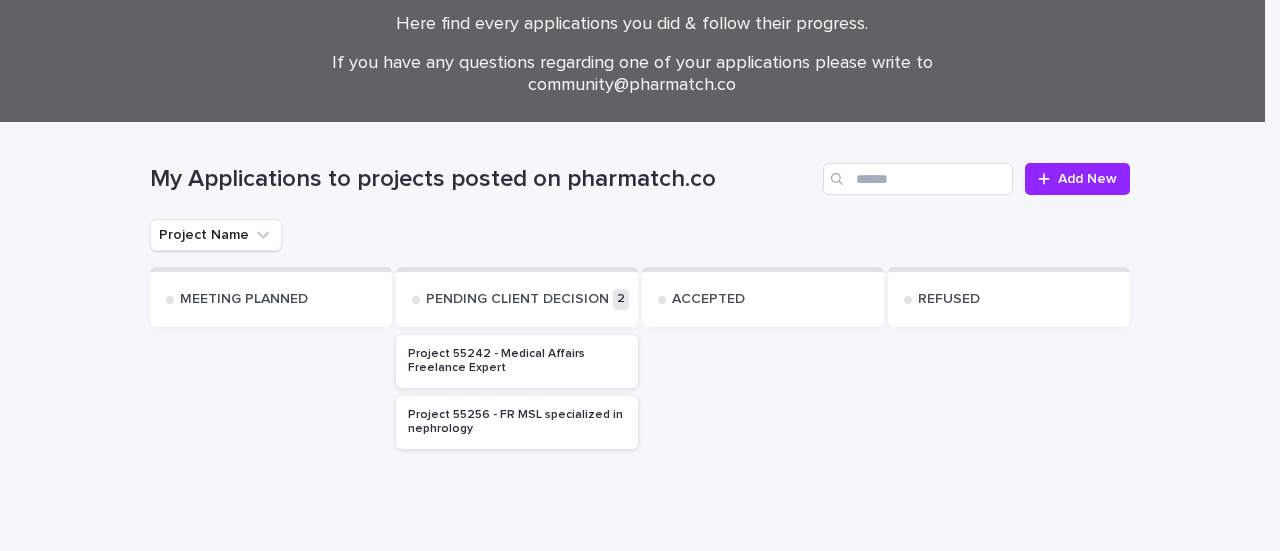 scroll, scrollTop: 0, scrollLeft: 0, axis: both 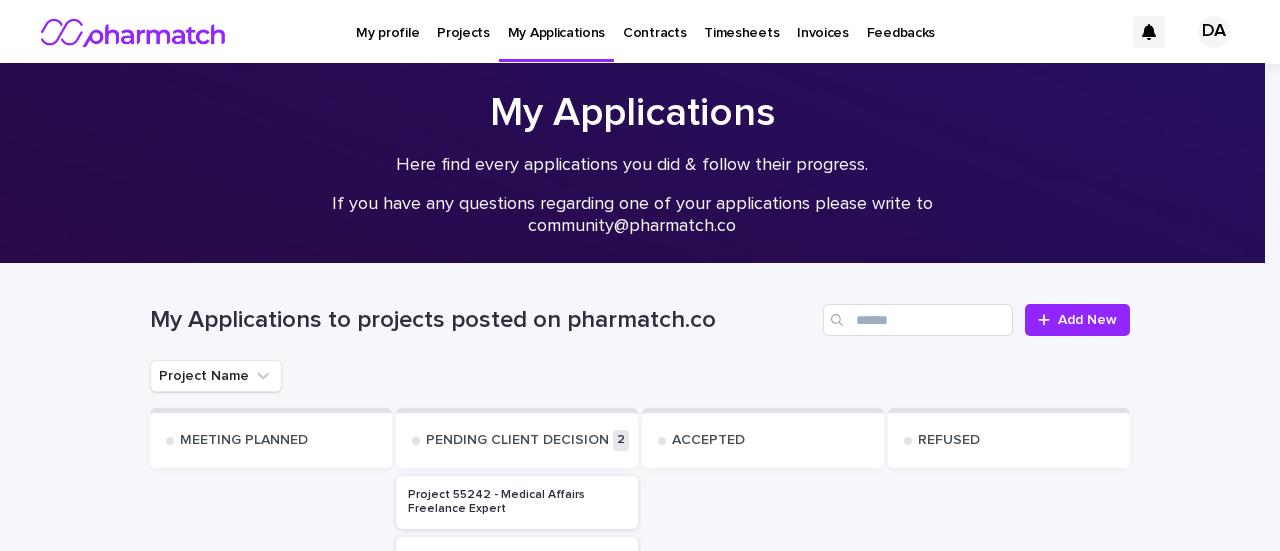 click on "Feedbacks" at bounding box center [901, 21] 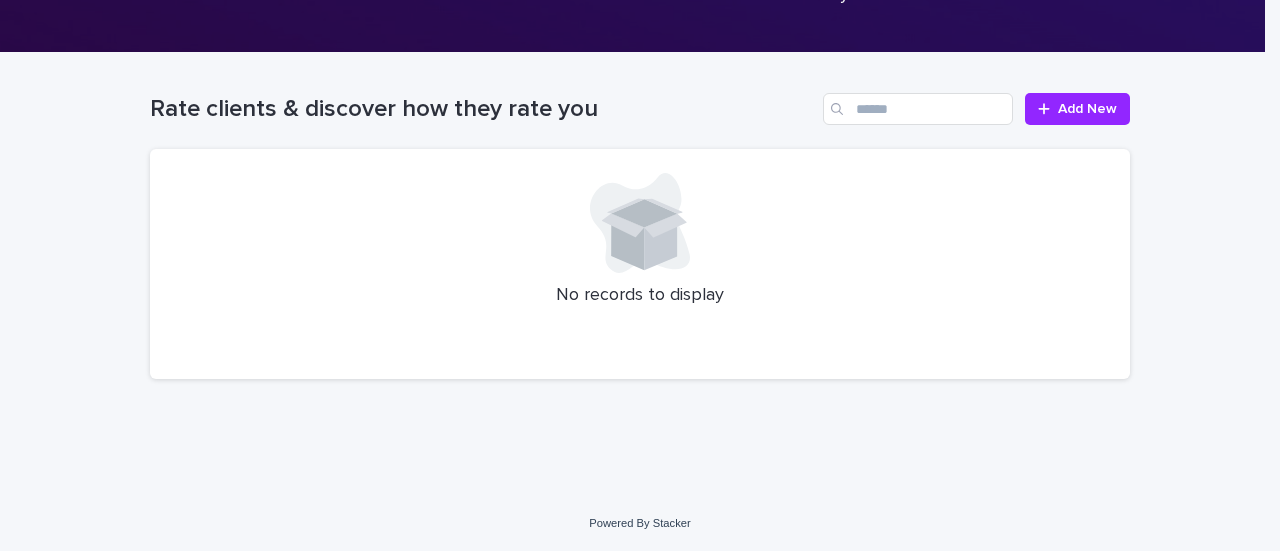 scroll, scrollTop: 0, scrollLeft: 0, axis: both 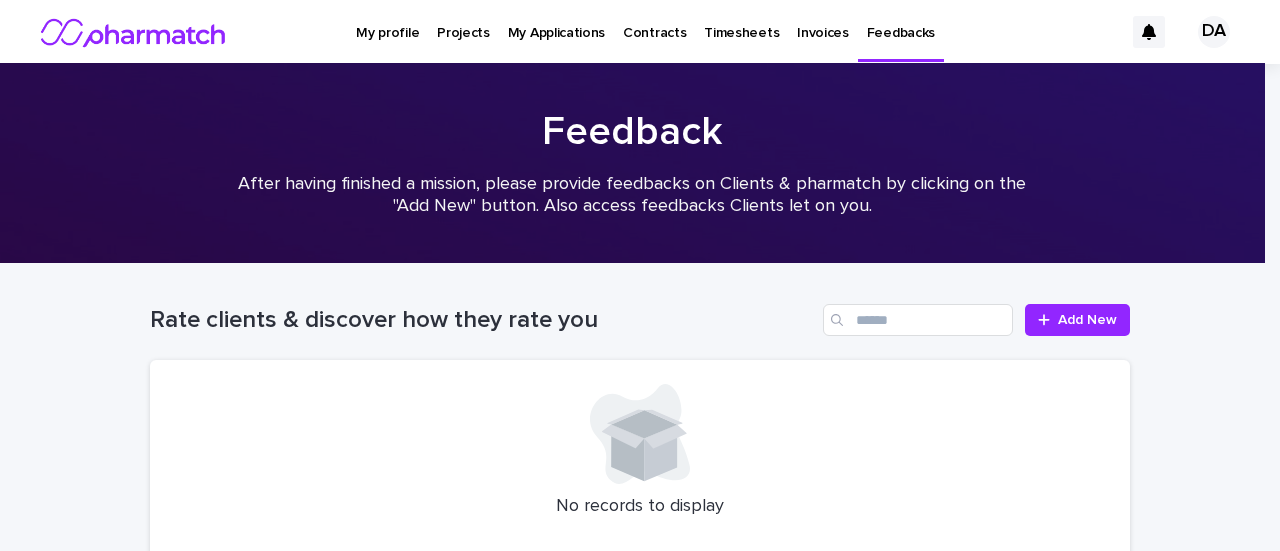 click on "Timesheets" at bounding box center (741, 21) 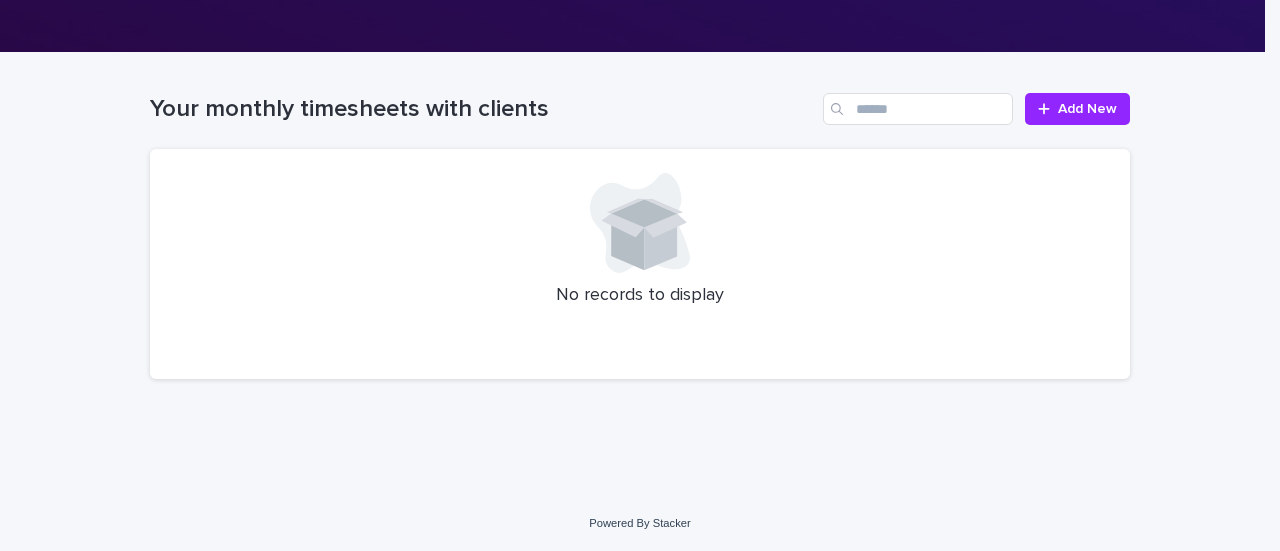scroll, scrollTop: 0, scrollLeft: 0, axis: both 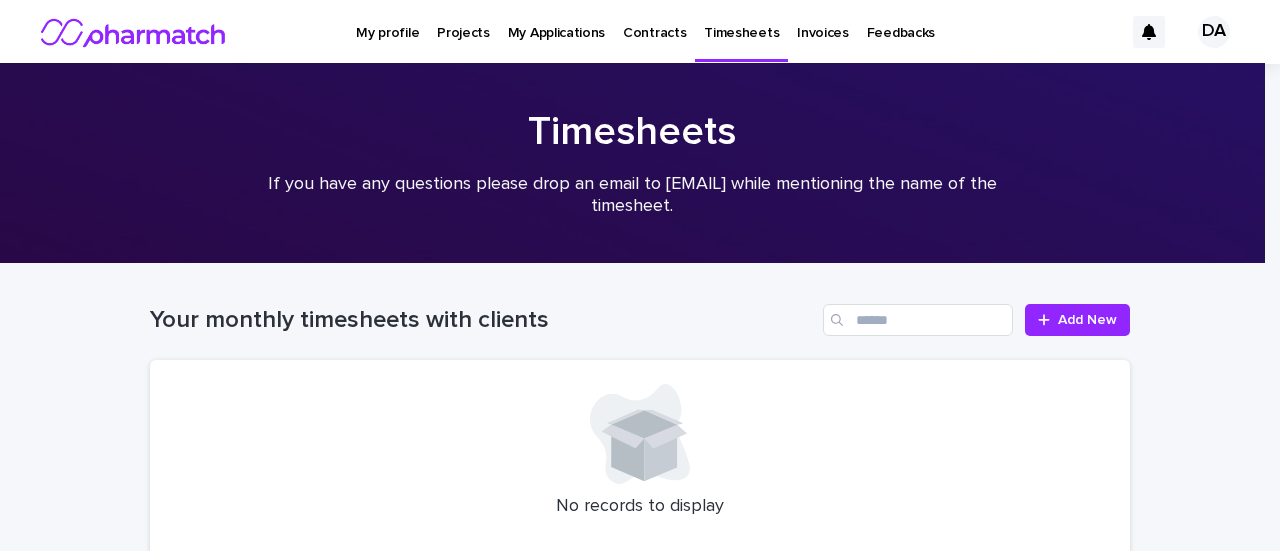 click on "Projects" at bounding box center [463, 21] 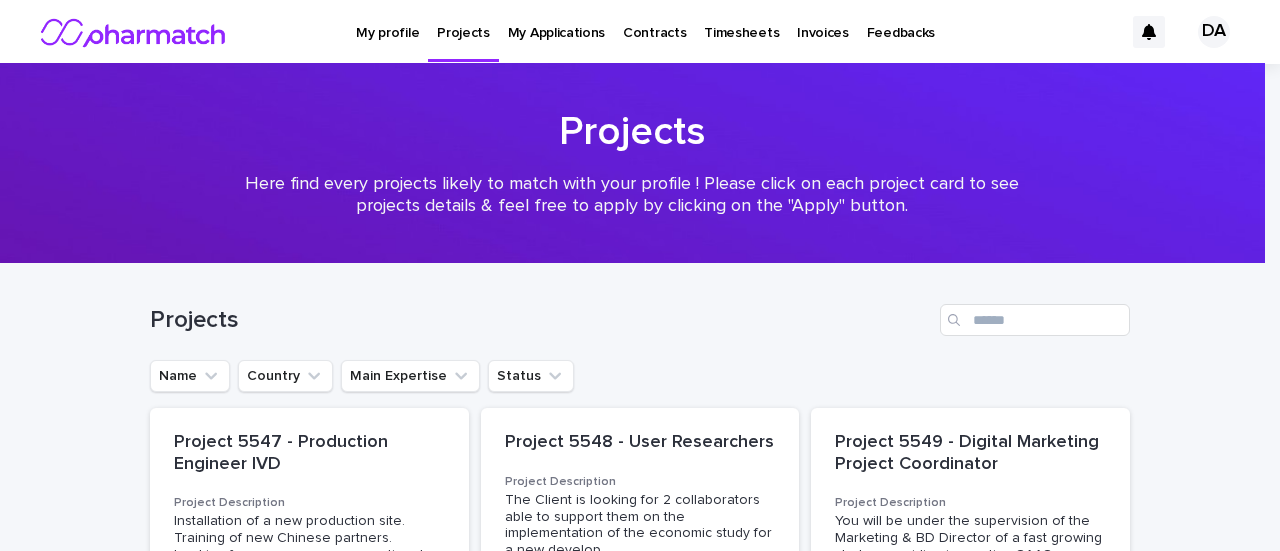 click on "My profile" at bounding box center (387, 21) 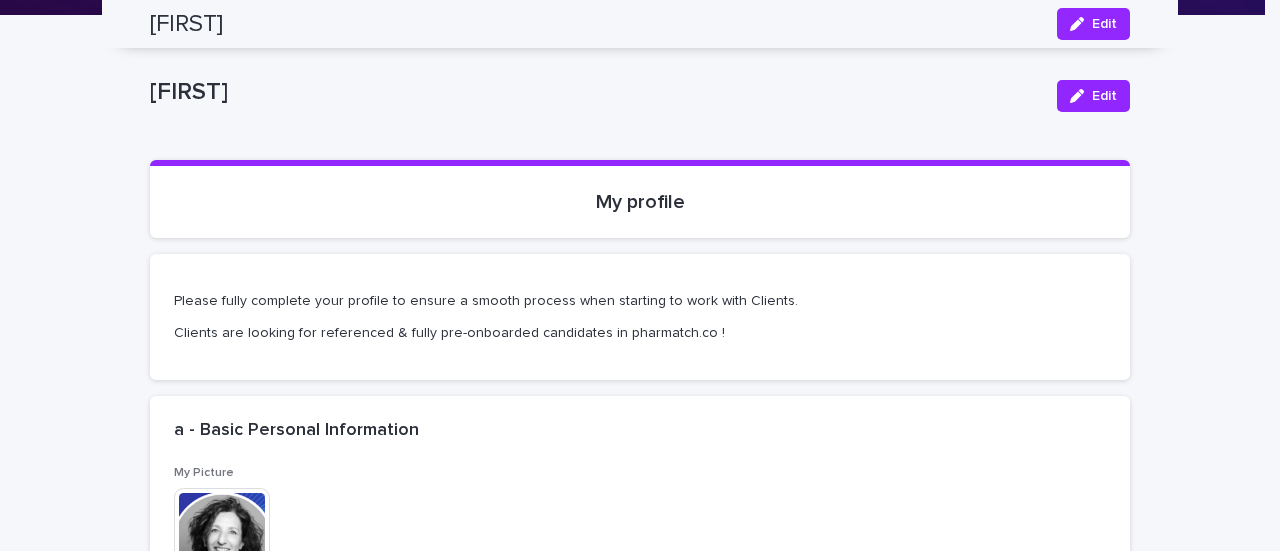 scroll, scrollTop: 0, scrollLeft: 0, axis: both 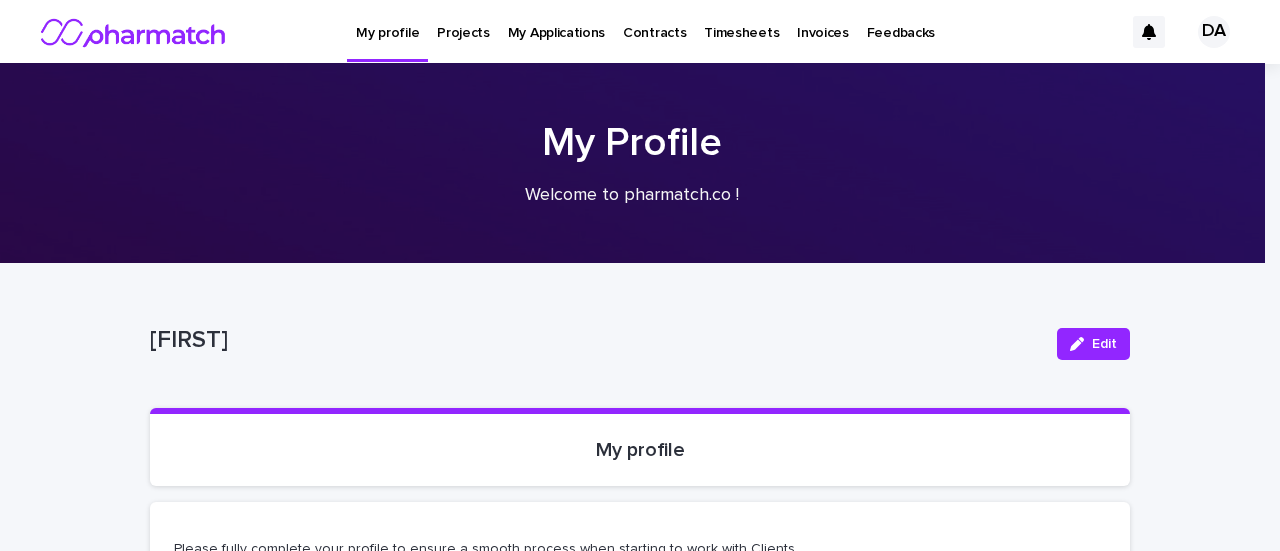click at bounding box center [134, 32] 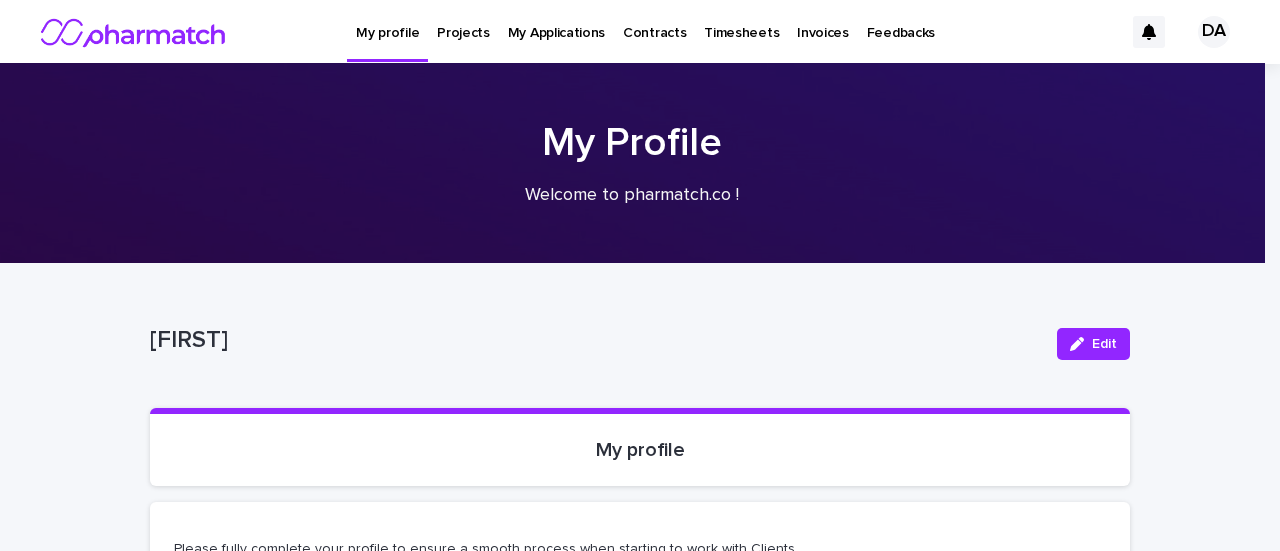 click on "DA" at bounding box center (1214, 32) 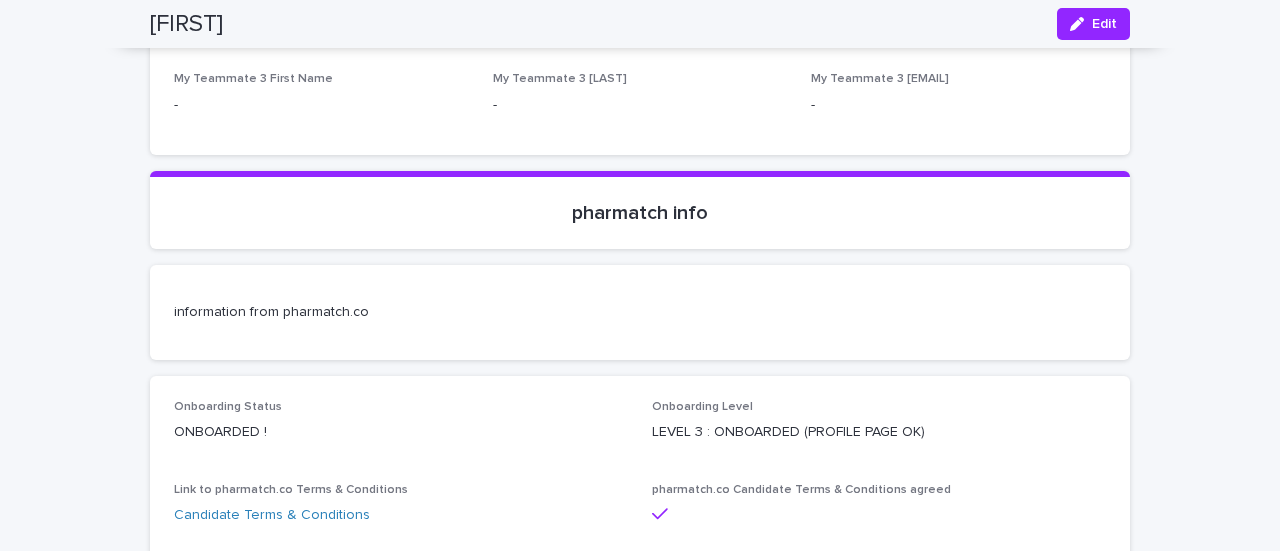 click on "pharmatch info" at bounding box center (640, 210) 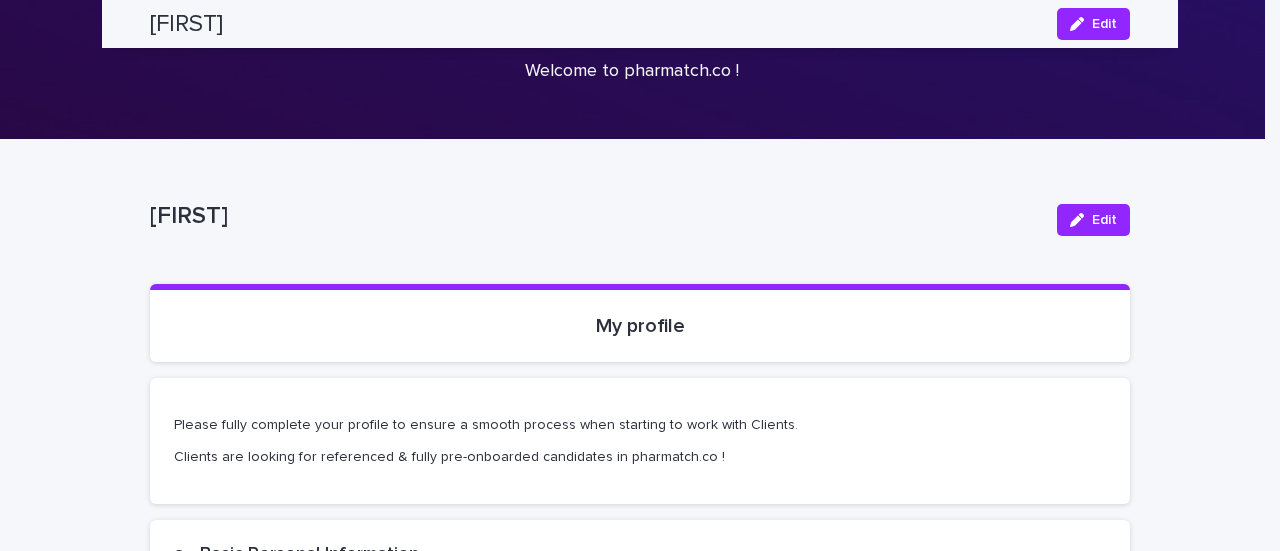 scroll, scrollTop: 0, scrollLeft: 0, axis: both 